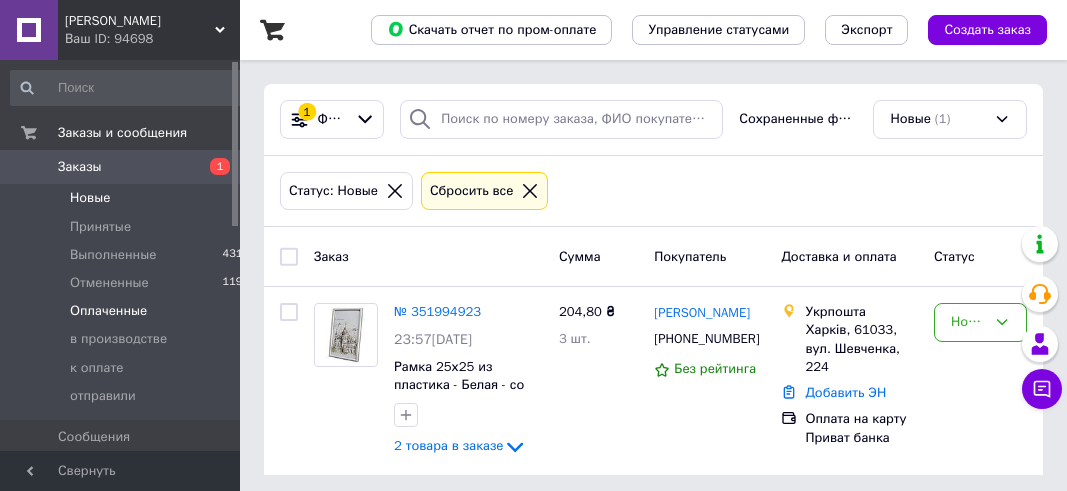 scroll, scrollTop: 0, scrollLeft: 0, axis: both 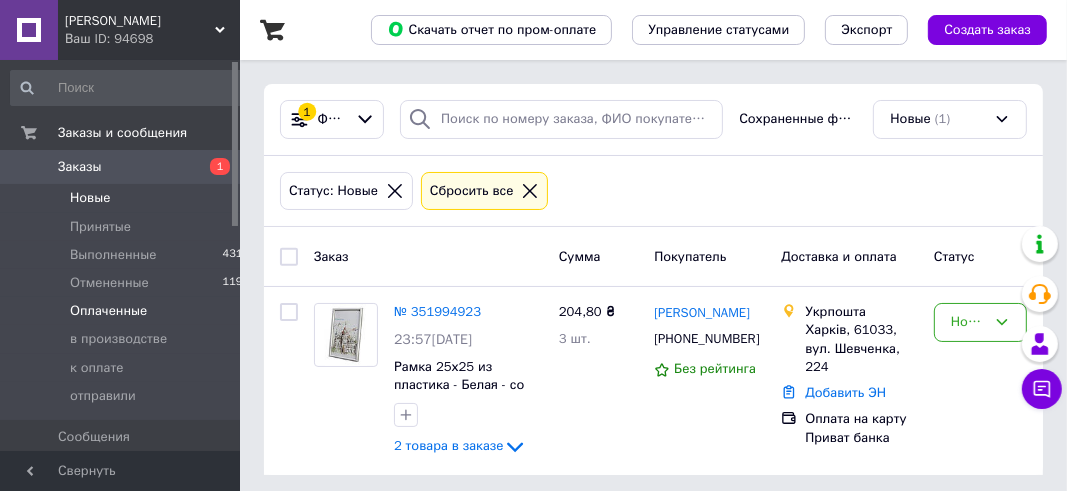 click on "Оплаченные" at bounding box center [108, 311] 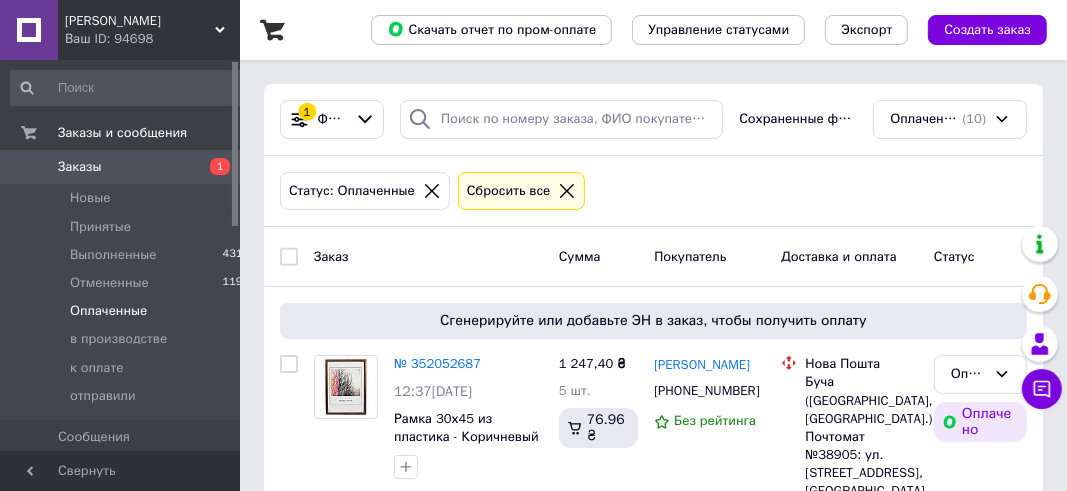 scroll, scrollTop: 105, scrollLeft: 0, axis: vertical 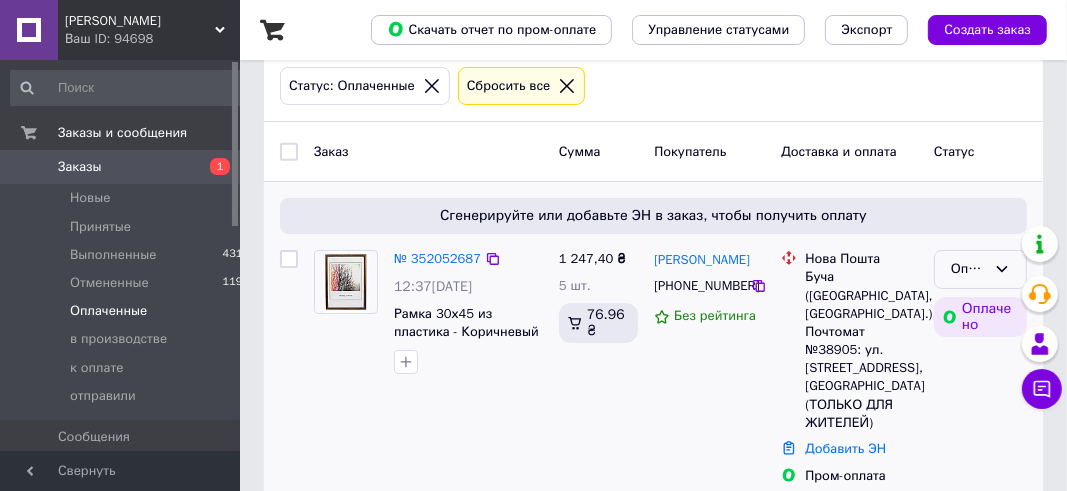 click 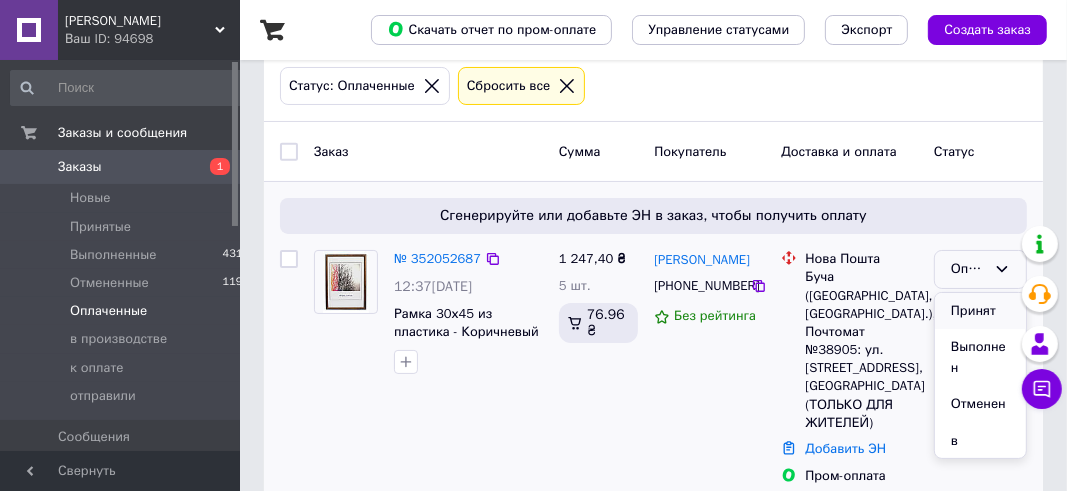 click on "Принят" at bounding box center [980, 311] 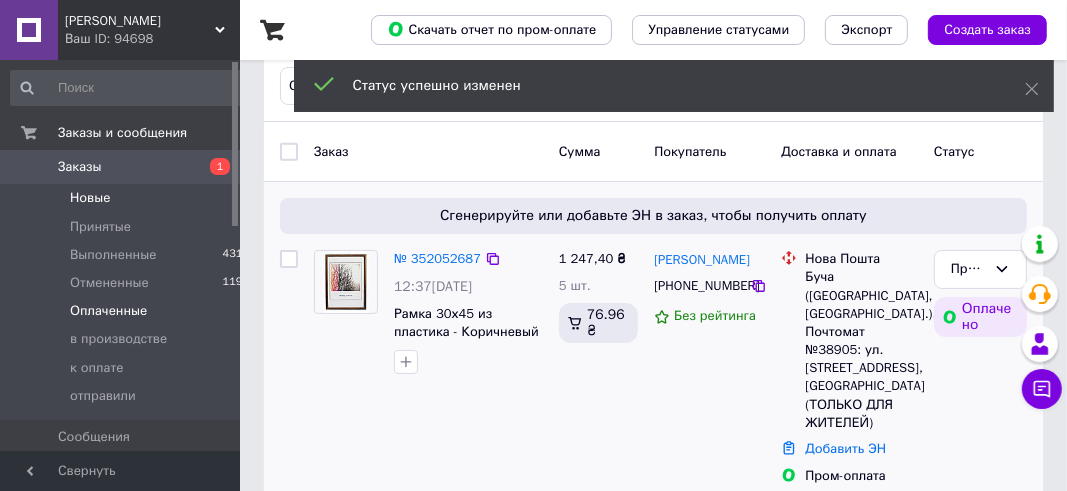 click on "Новые" at bounding box center (90, 198) 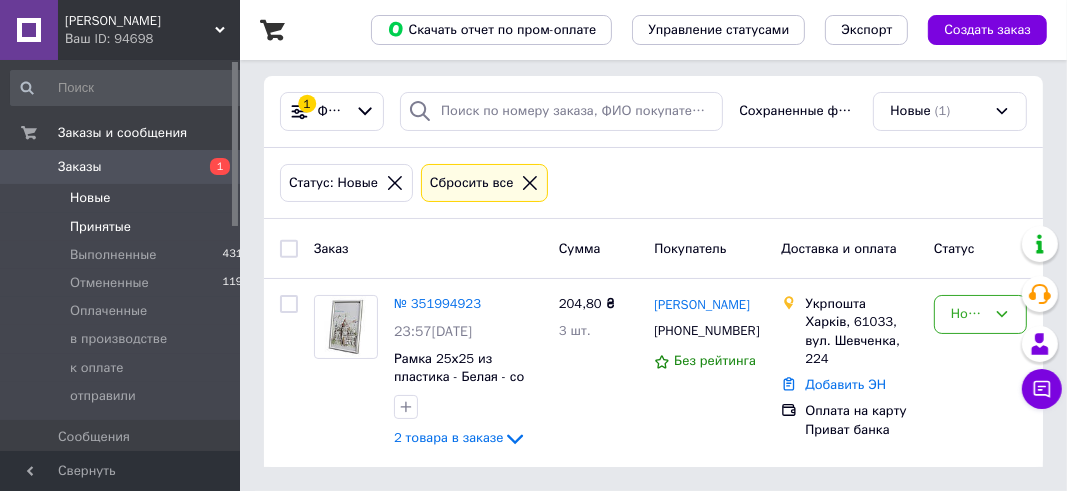 scroll, scrollTop: 0, scrollLeft: 0, axis: both 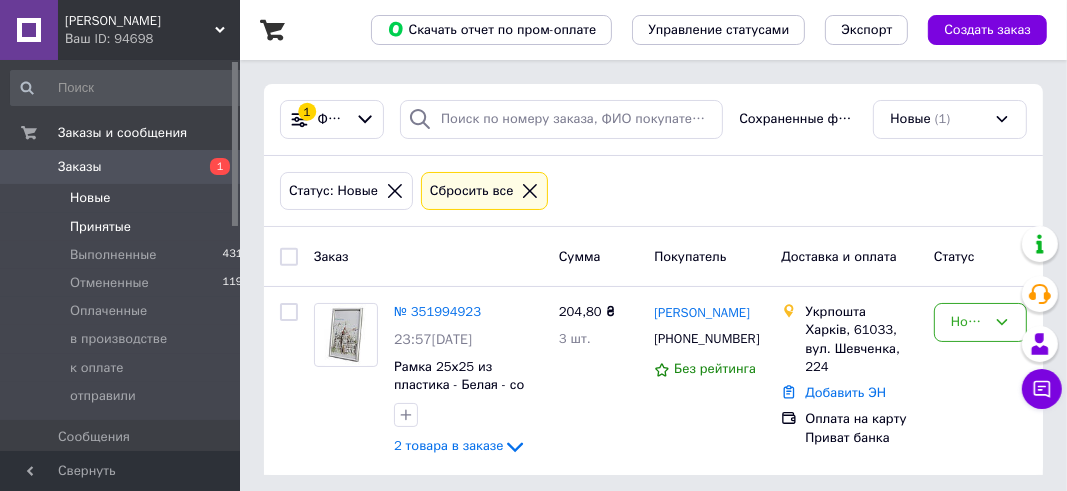 click on "Принятые" at bounding box center (100, 227) 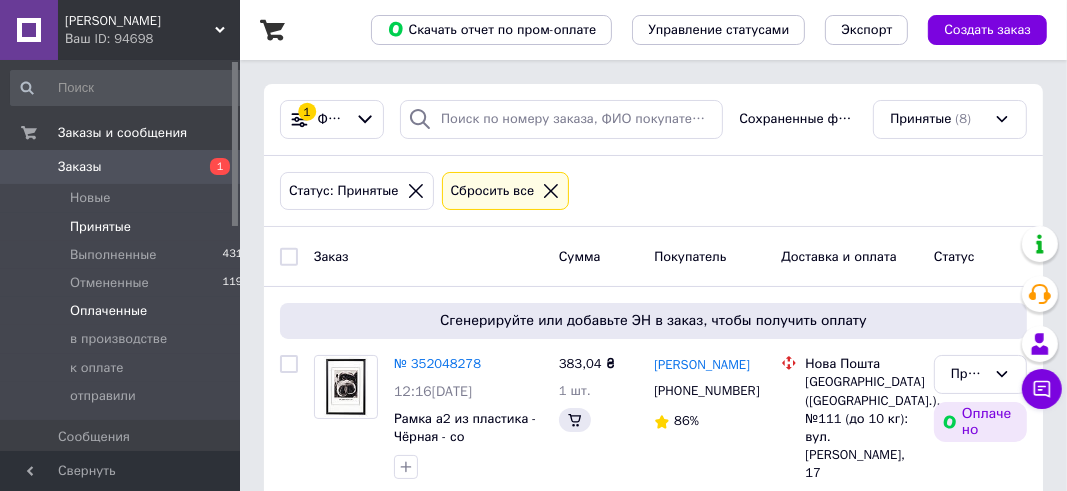 click on "Оплаченные" at bounding box center [108, 311] 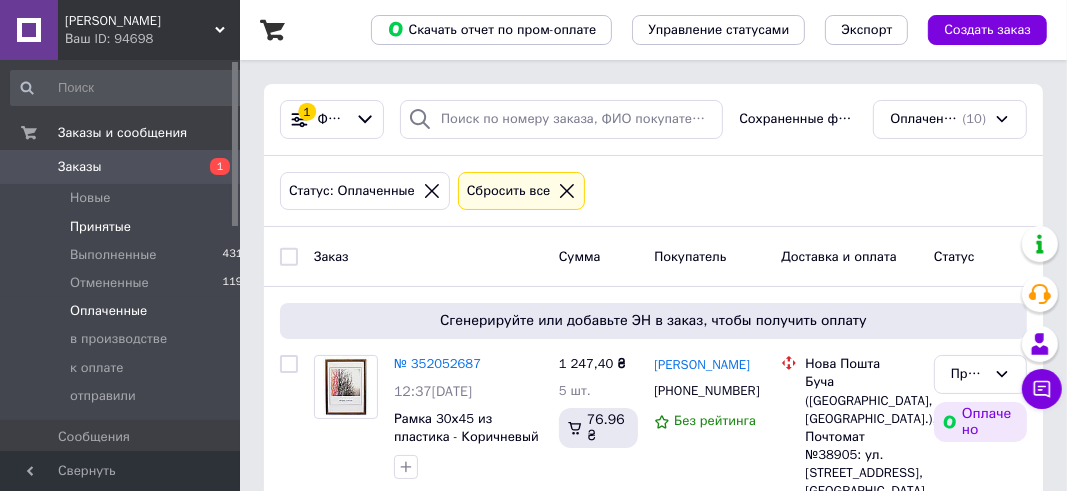click on "Принятые" at bounding box center (100, 227) 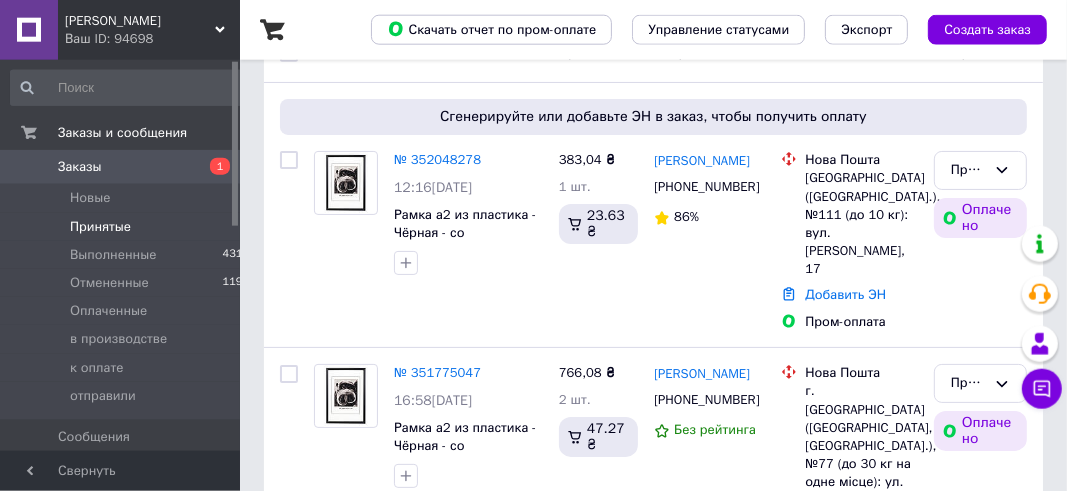 scroll, scrollTop: 316, scrollLeft: 0, axis: vertical 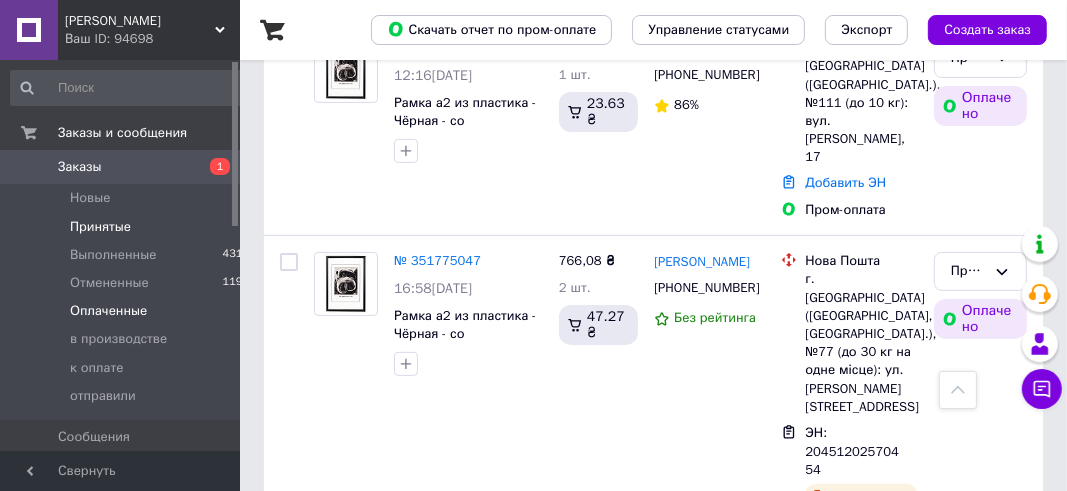click on "Оплаченные" at bounding box center [108, 311] 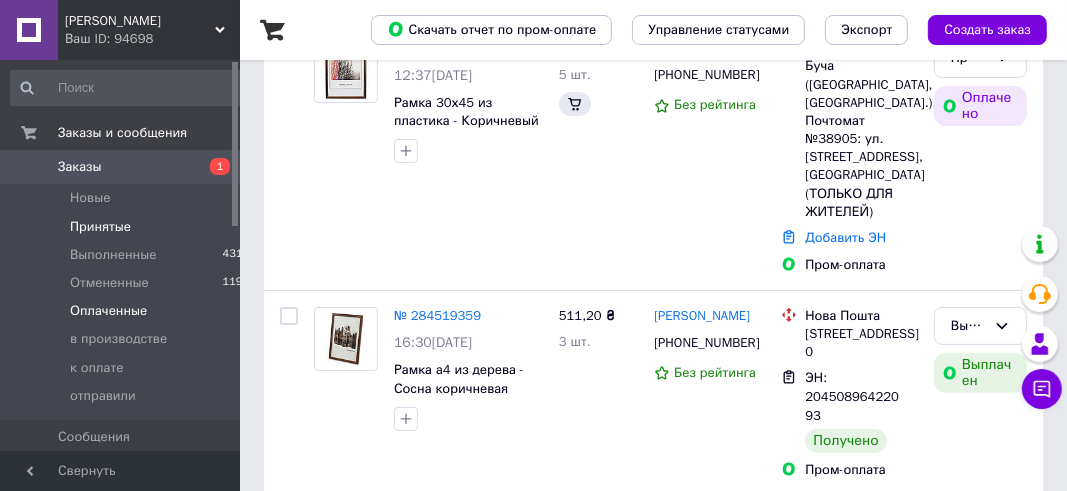 scroll, scrollTop: 0, scrollLeft: 0, axis: both 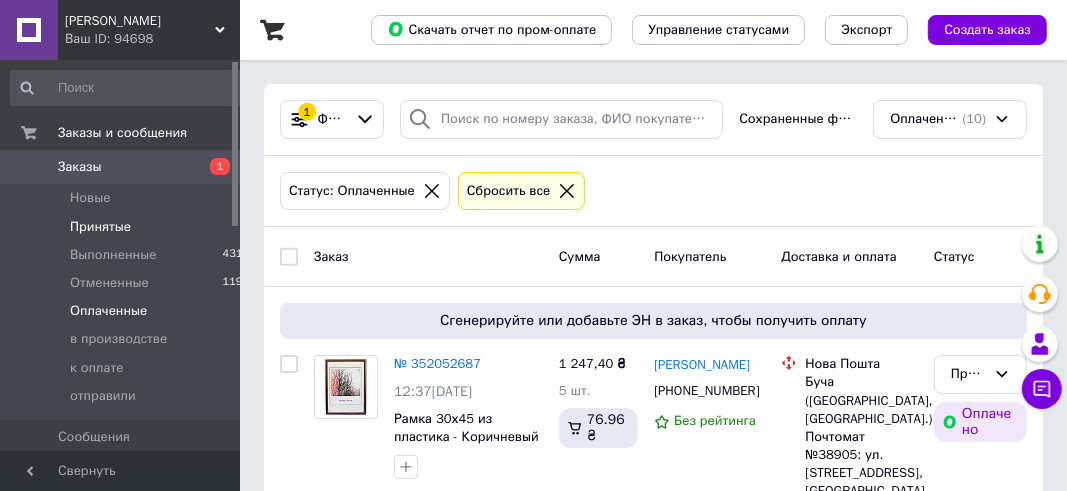 click on "Принятые" at bounding box center (100, 227) 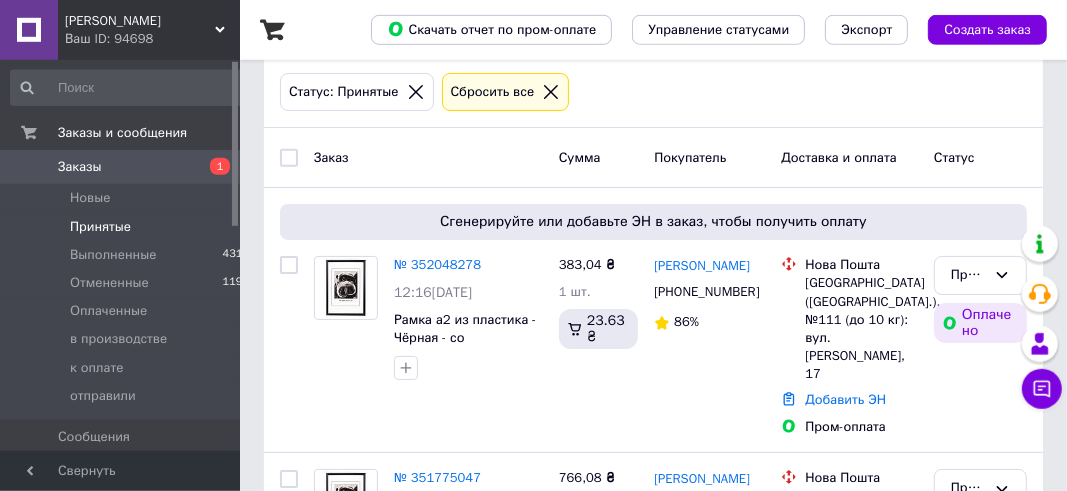 scroll, scrollTop: 211, scrollLeft: 0, axis: vertical 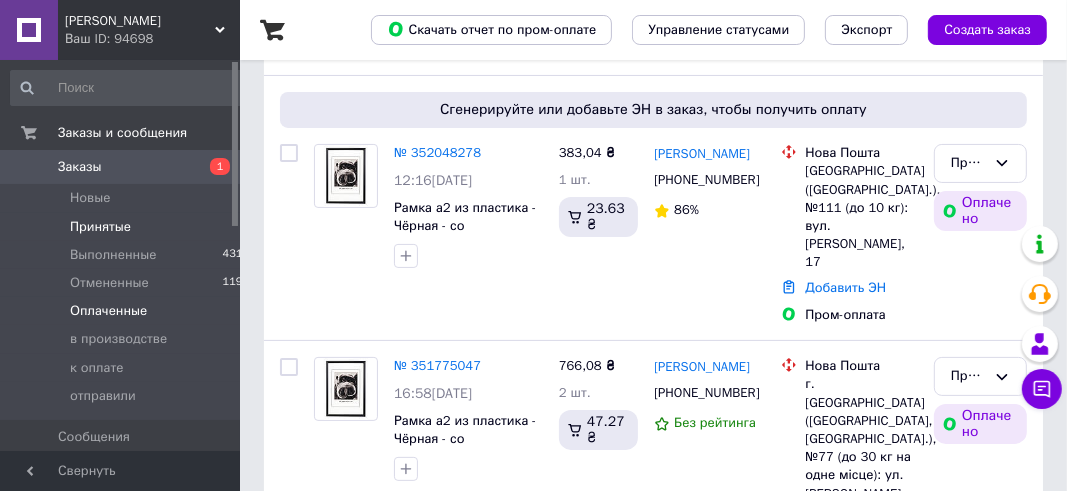 click on "Оплаченные" at bounding box center (108, 311) 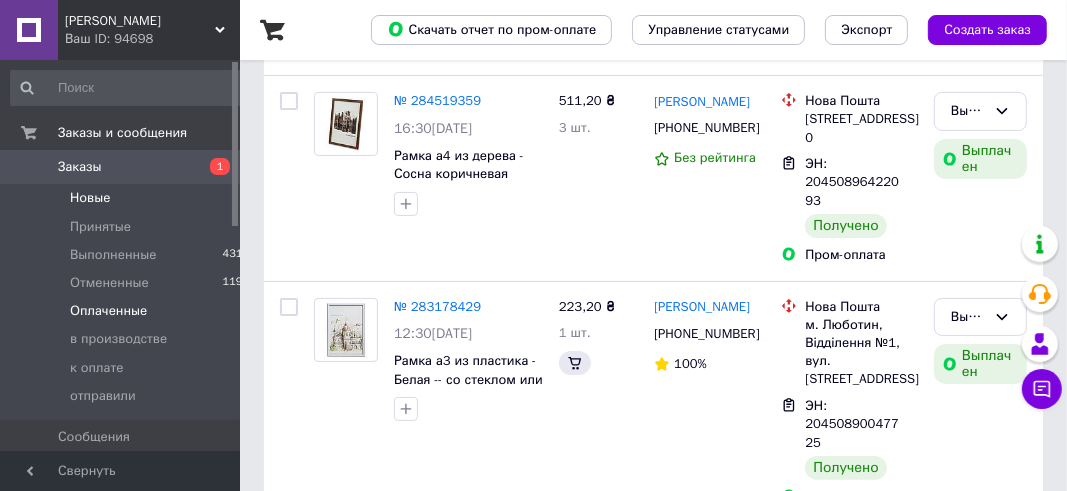scroll, scrollTop: 0, scrollLeft: 0, axis: both 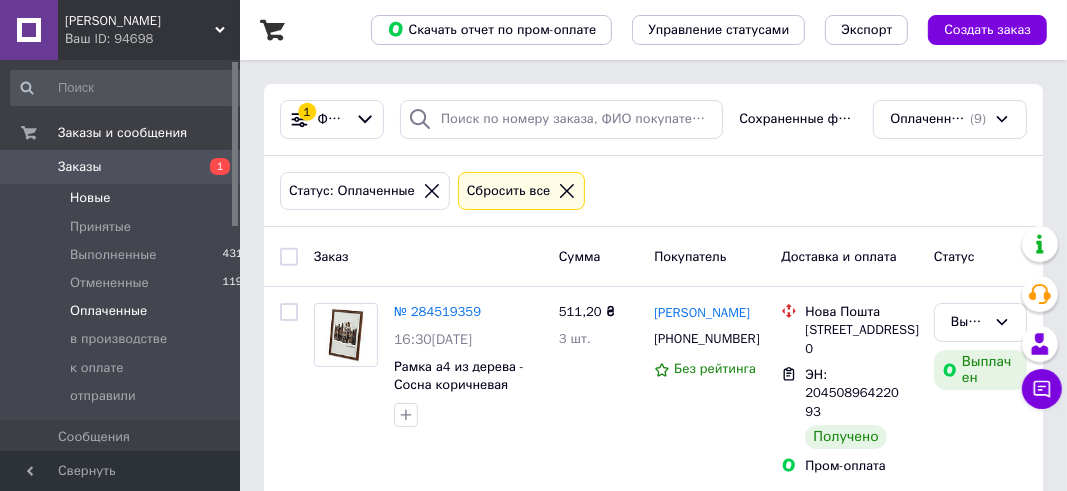click on "Новые" at bounding box center [90, 198] 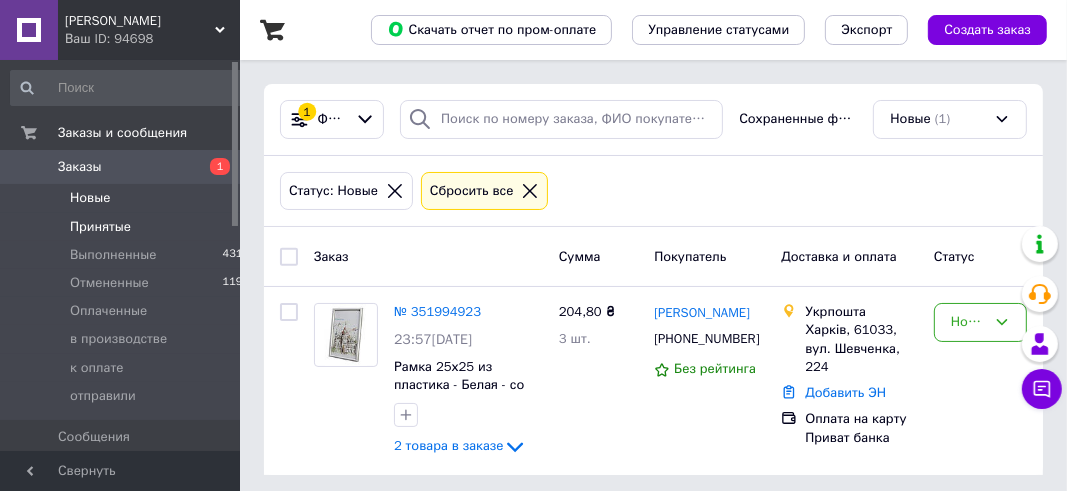 click on "Принятые" at bounding box center (100, 227) 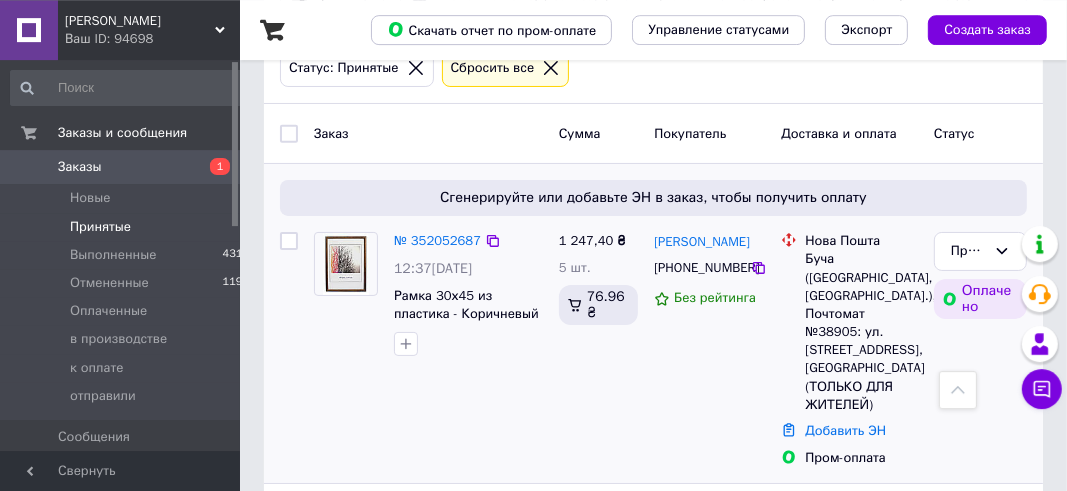 scroll, scrollTop: 105, scrollLeft: 0, axis: vertical 